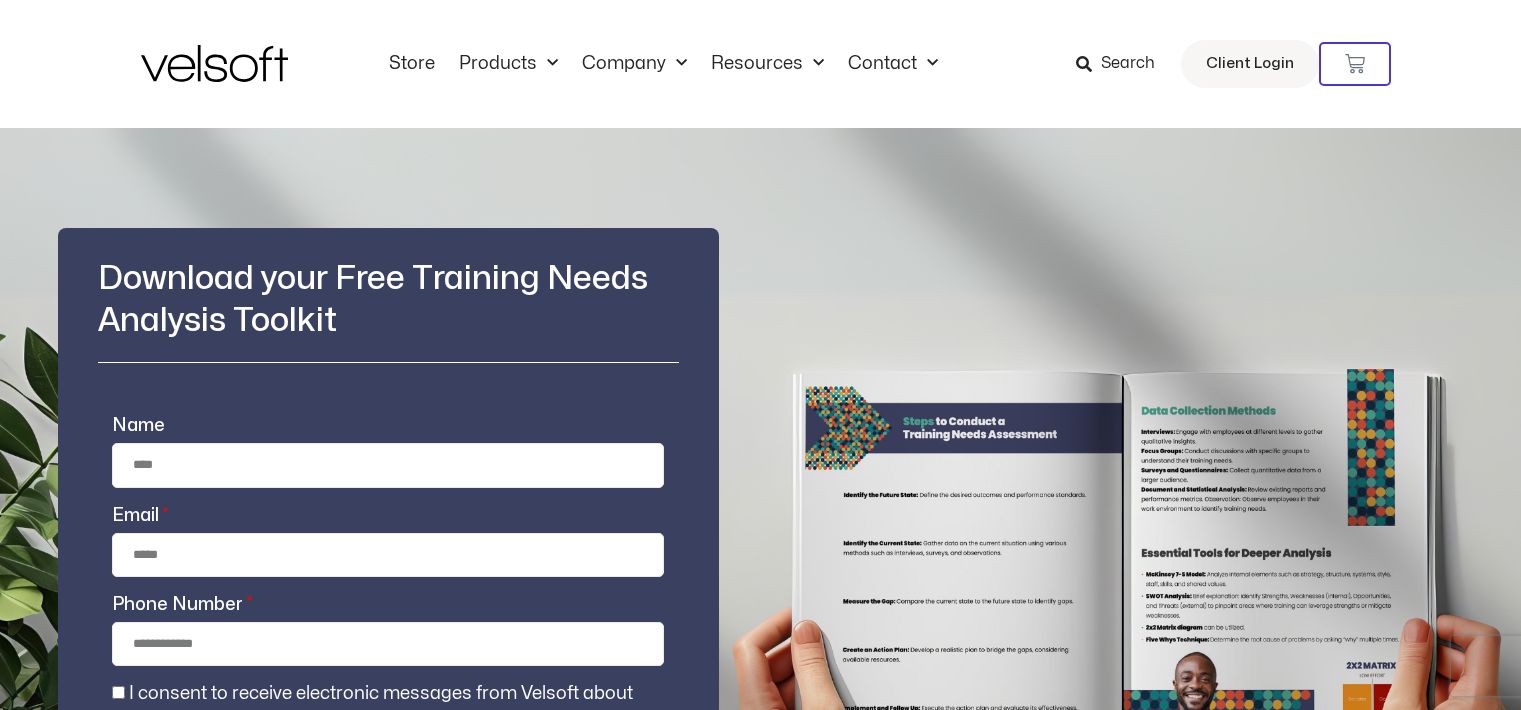scroll, scrollTop: 0, scrollLeft: 0, axis: both 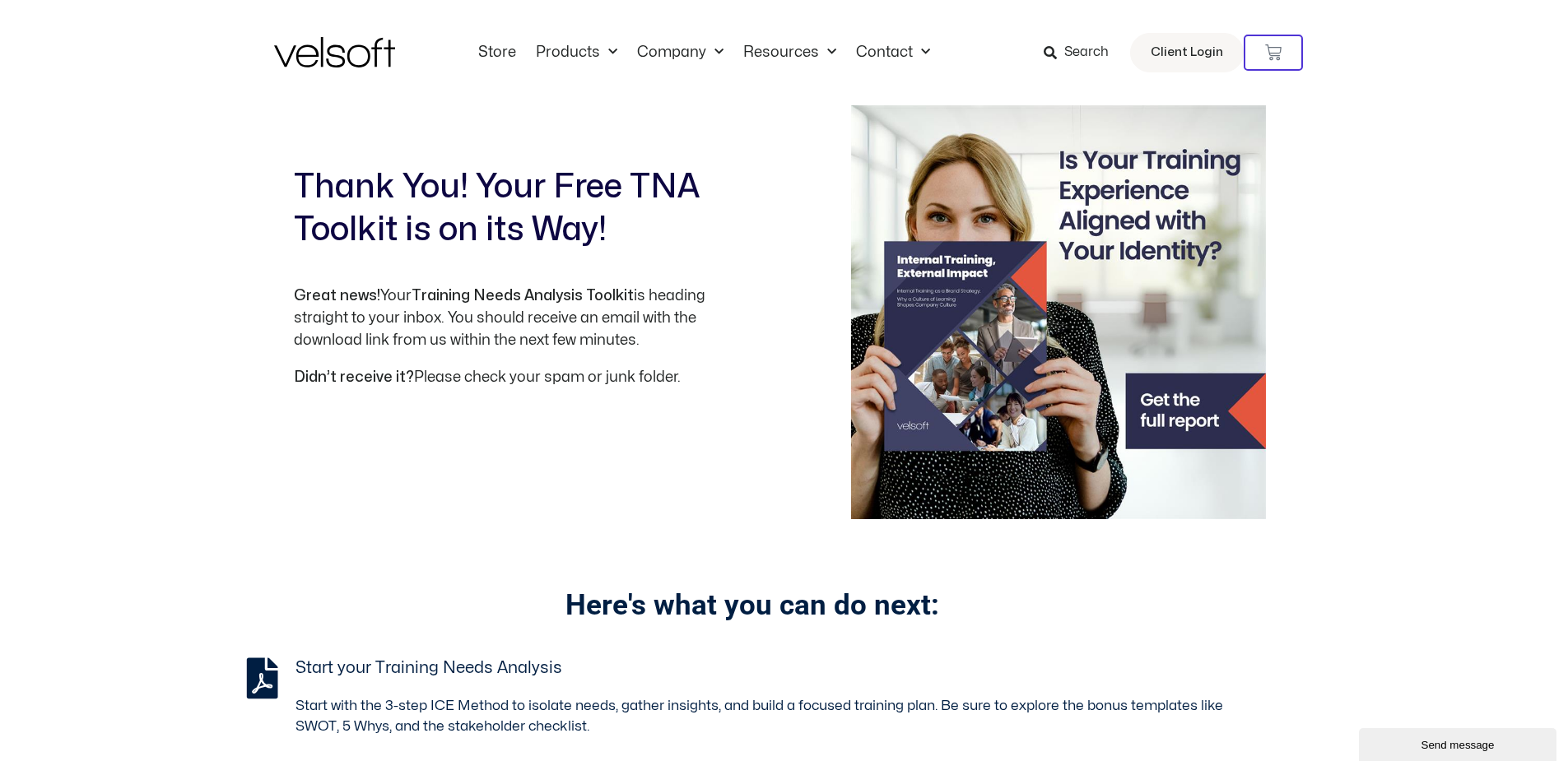 drag, startPoint x: 280, startPoint y: 169, endPoint x: 788, endPoint y: 392, distance: 554.79095 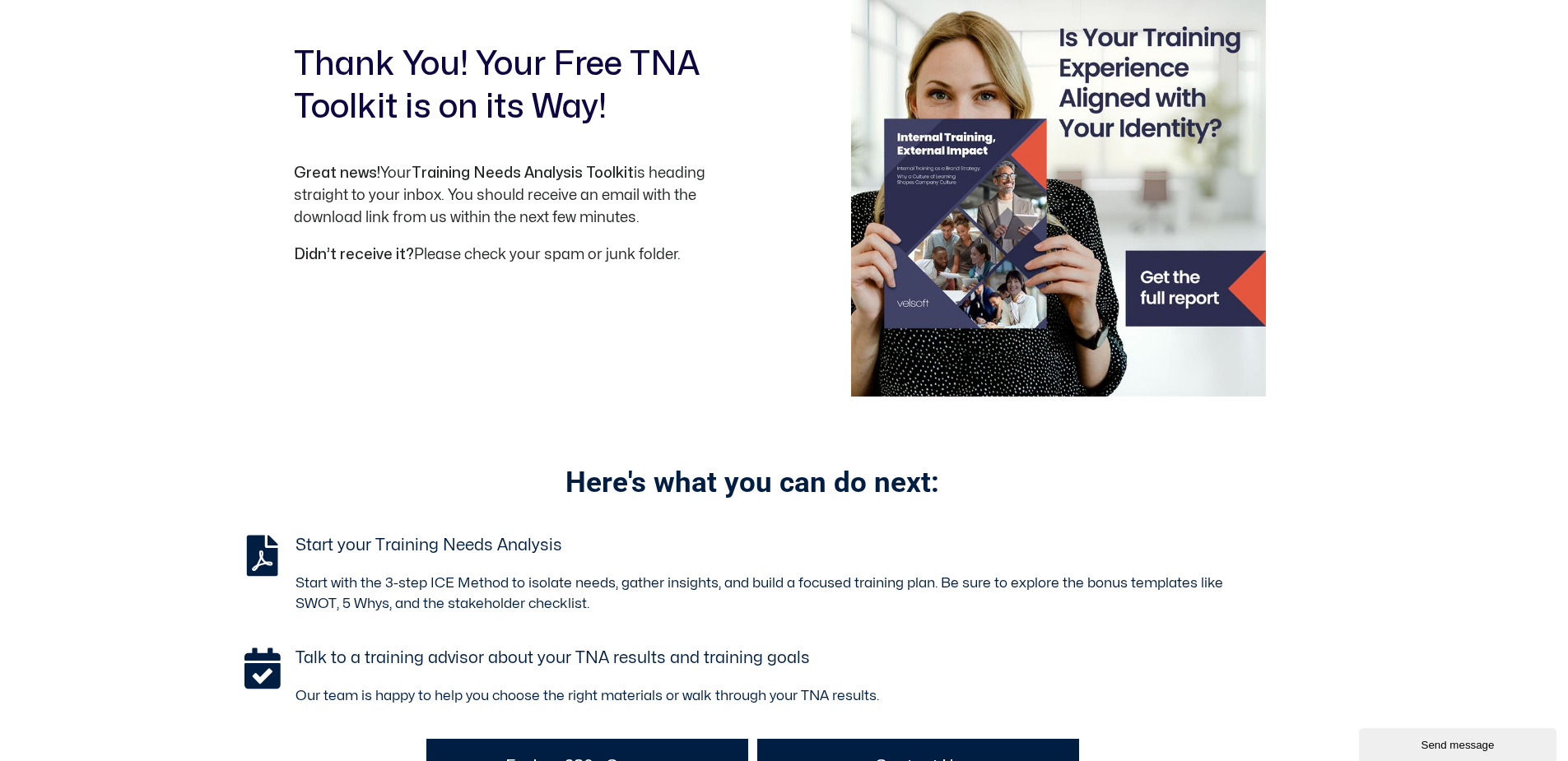 scroll, scrollTop: 0, scrollLeft: 0, axis: both 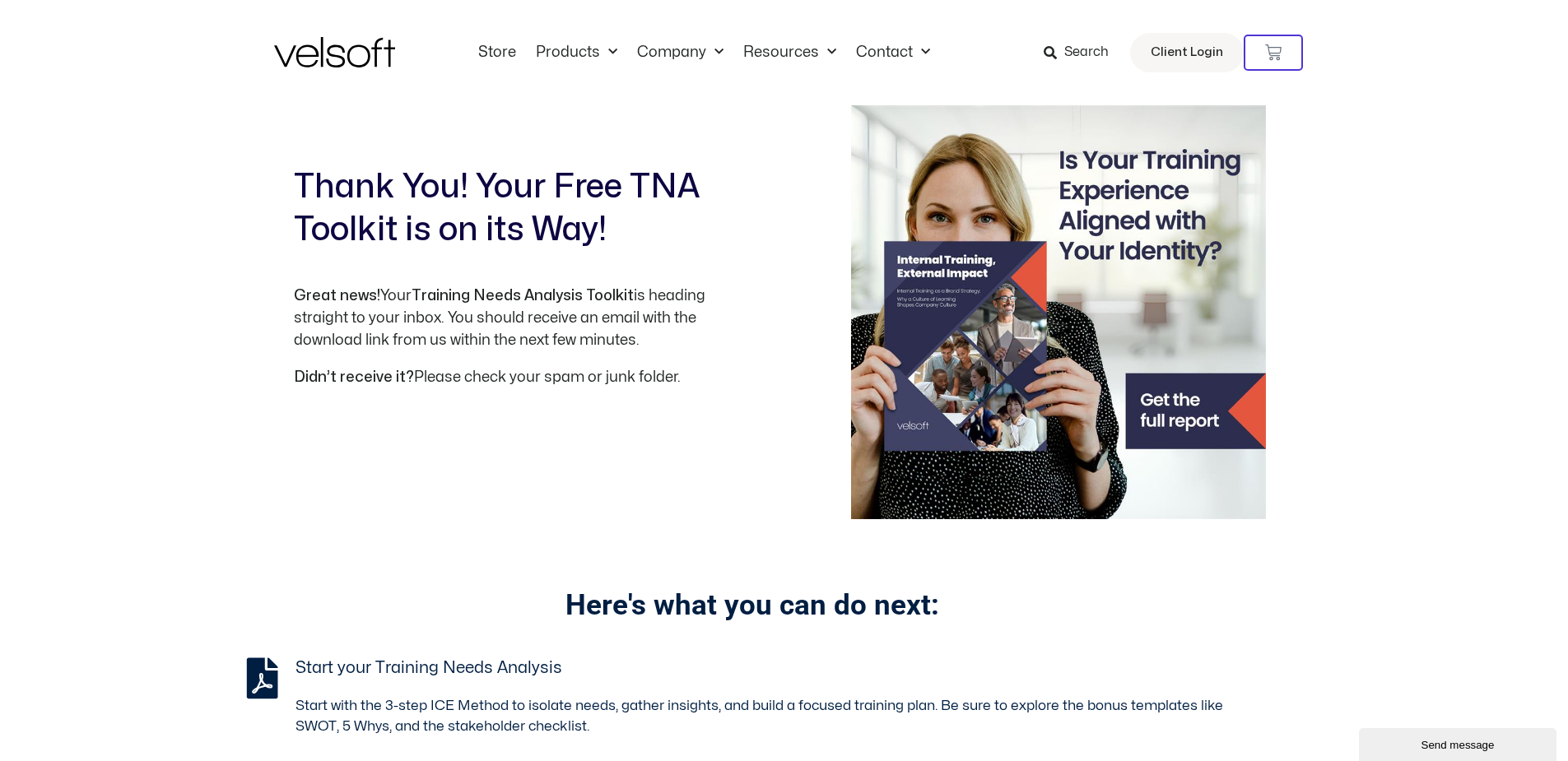 drag, startPoint x: 679, startPoint y: 371, endPoint x: 228, endPoint y: 376, distance: 451.02772 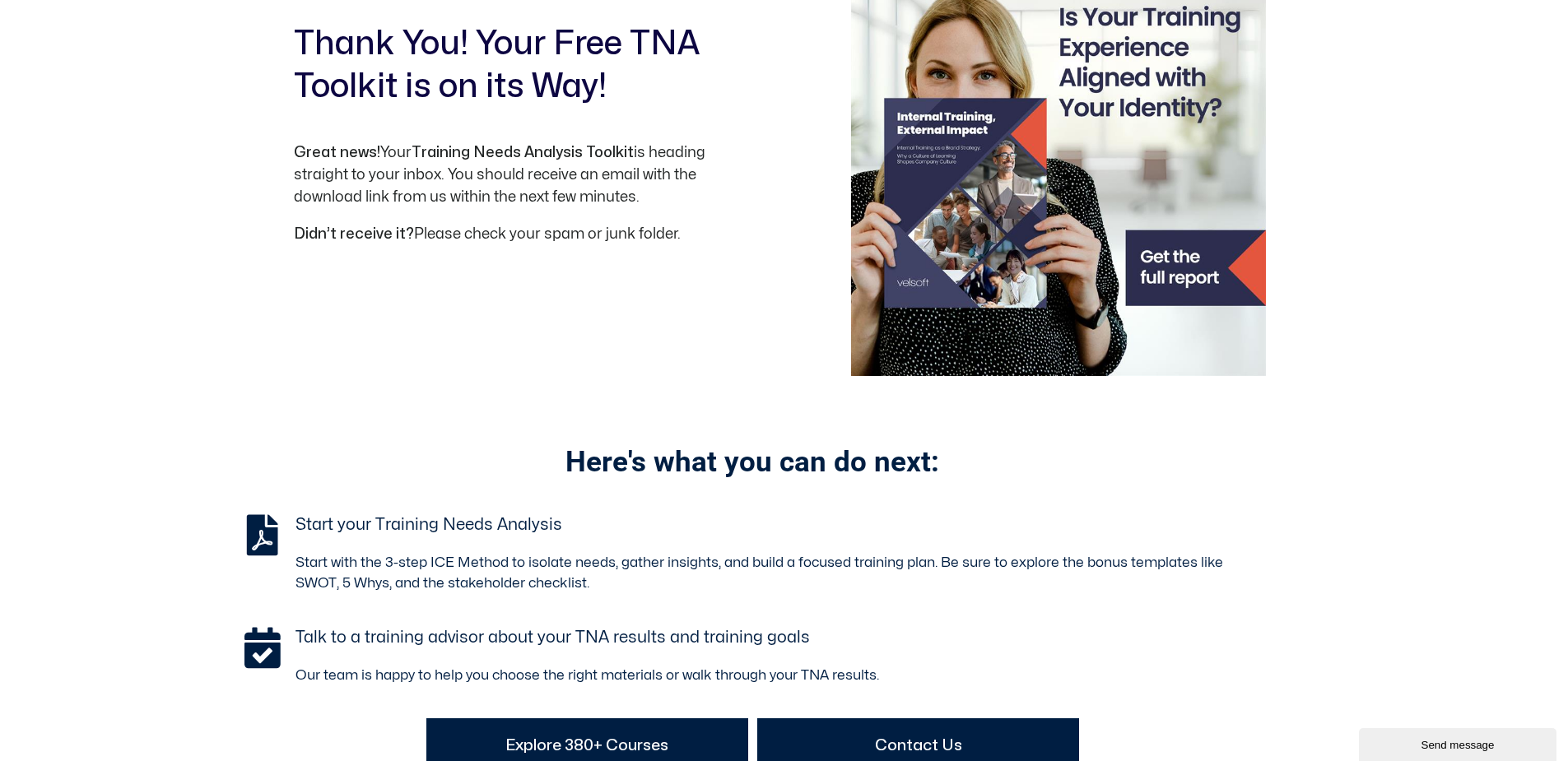 scroll, scrollTop: 494, scrollLeft: 0, axis: vertical 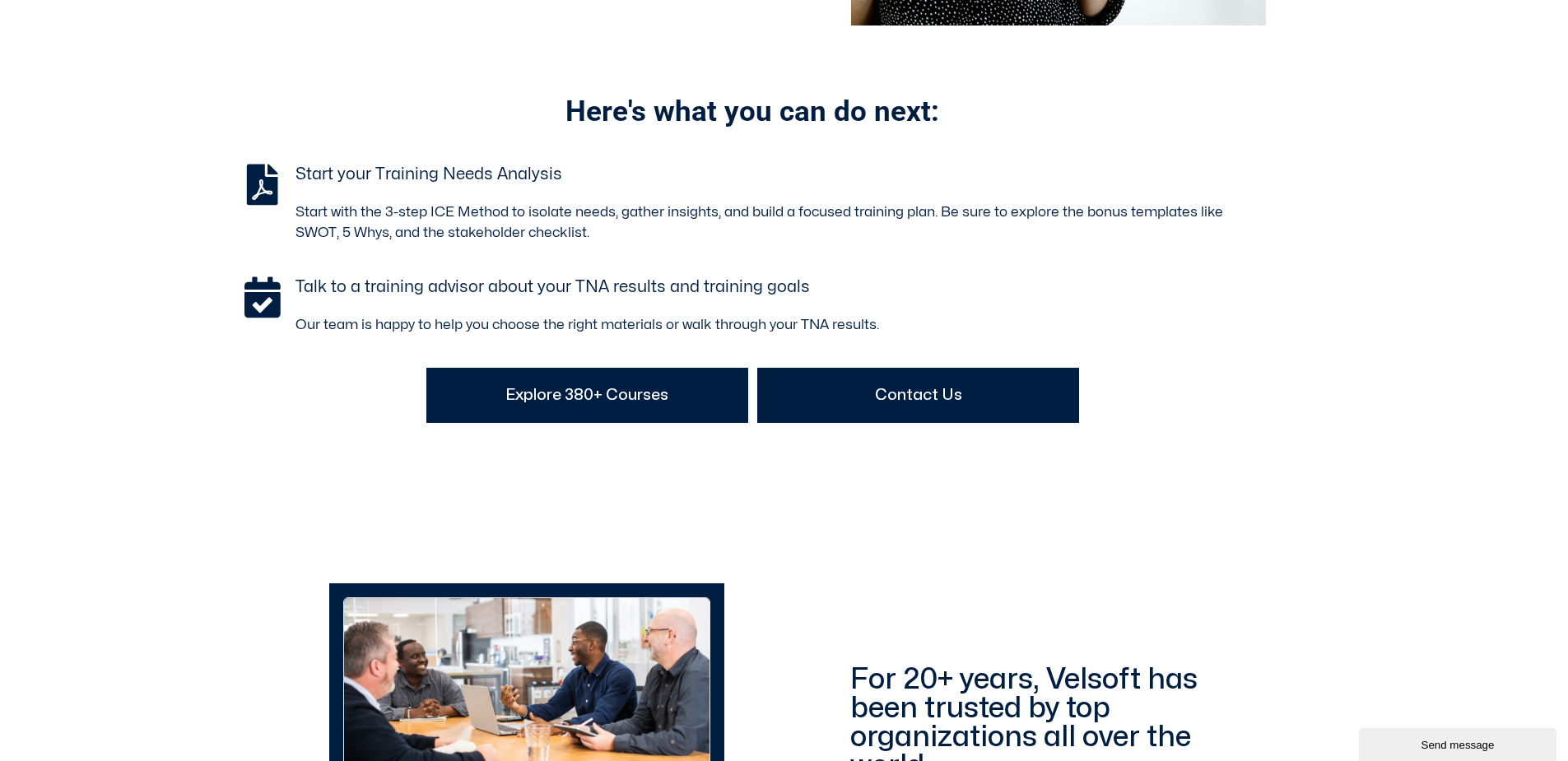 click on "Explore 380+ Courses" at bounding box center (587, 395) 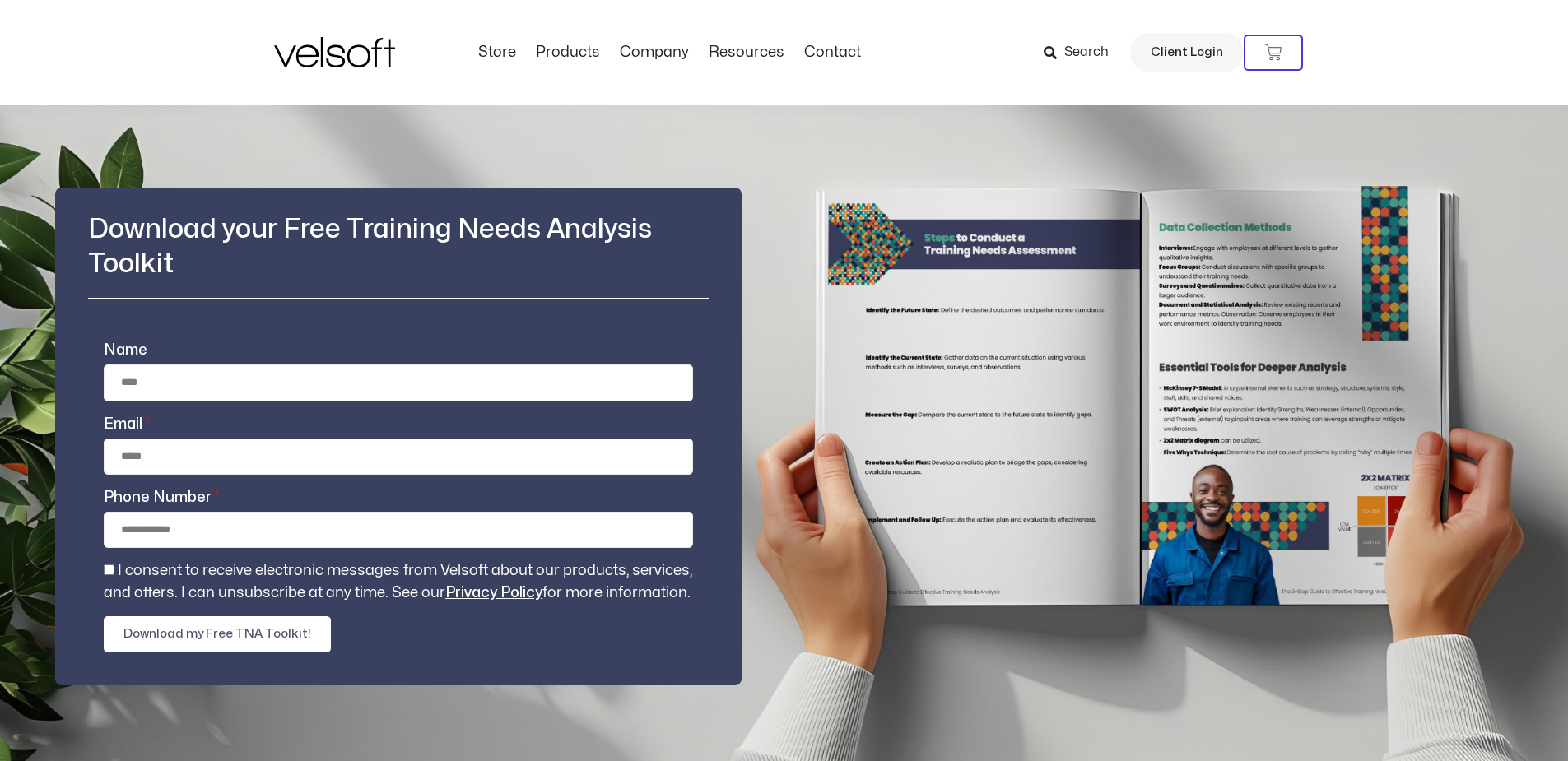 scroll, scrollTop: 0, scrollLeft: 0, axis: both 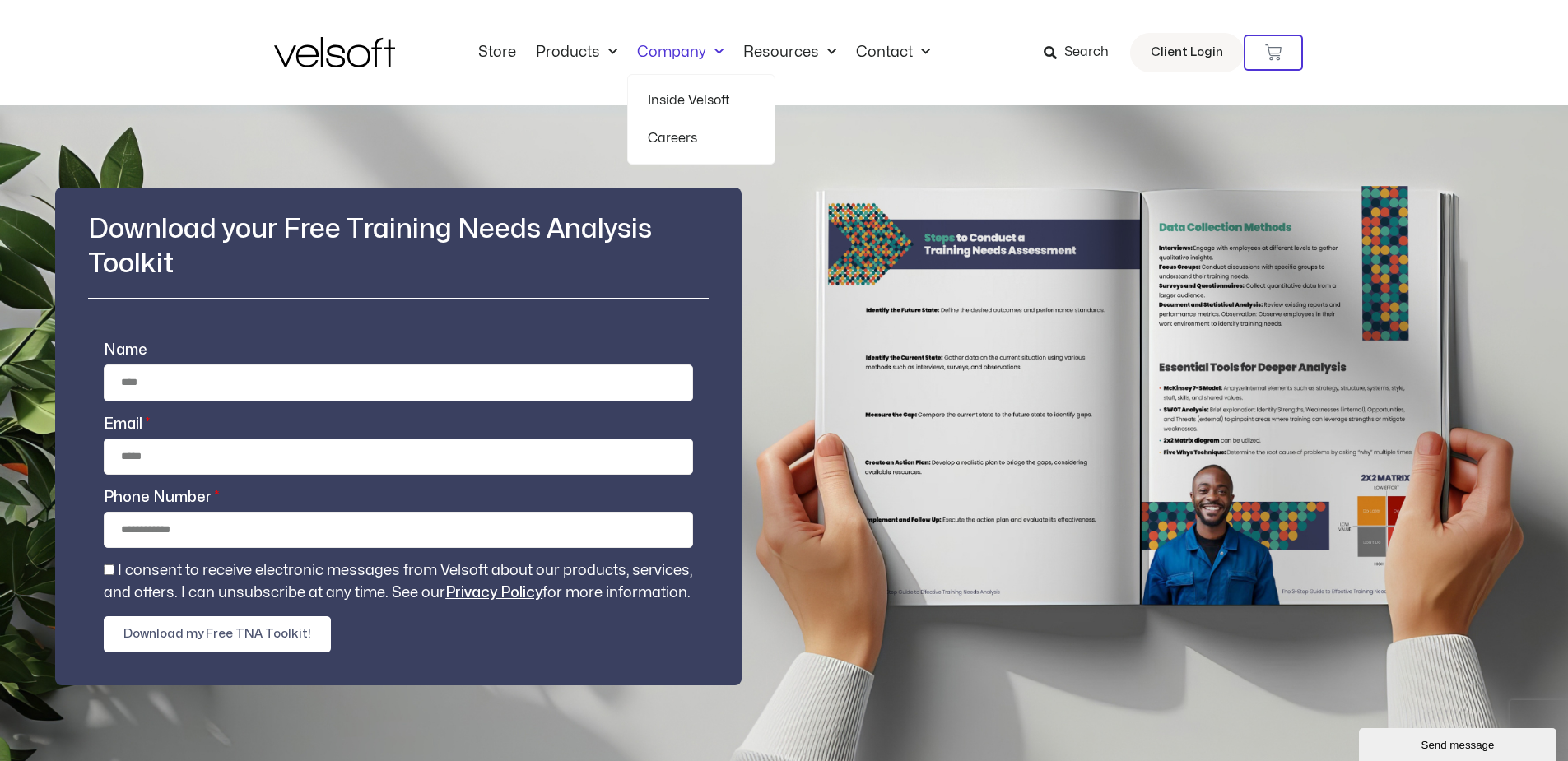 click 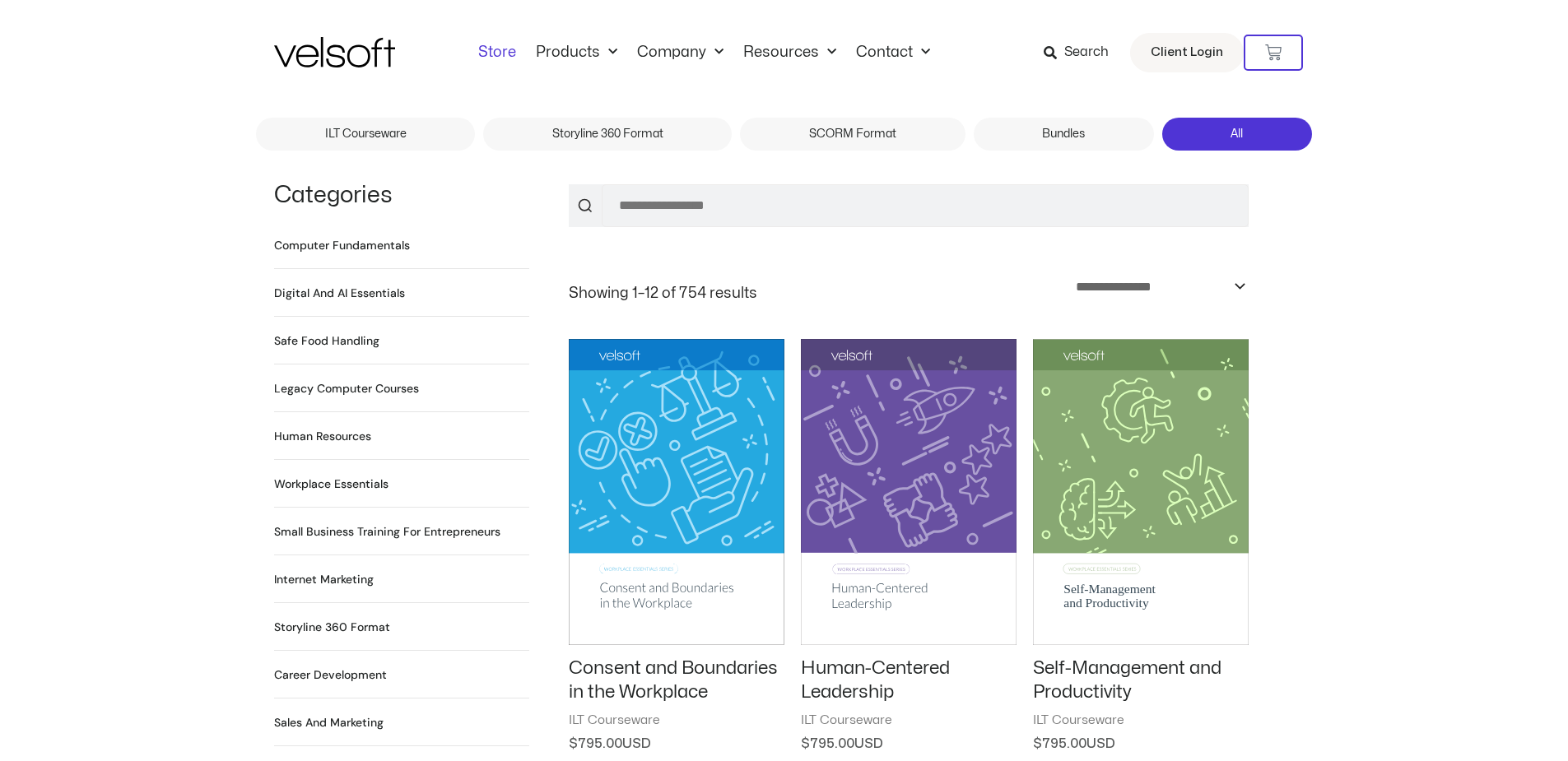 scroll, scrollTop: 0, scrollLeft: 0, axis: both 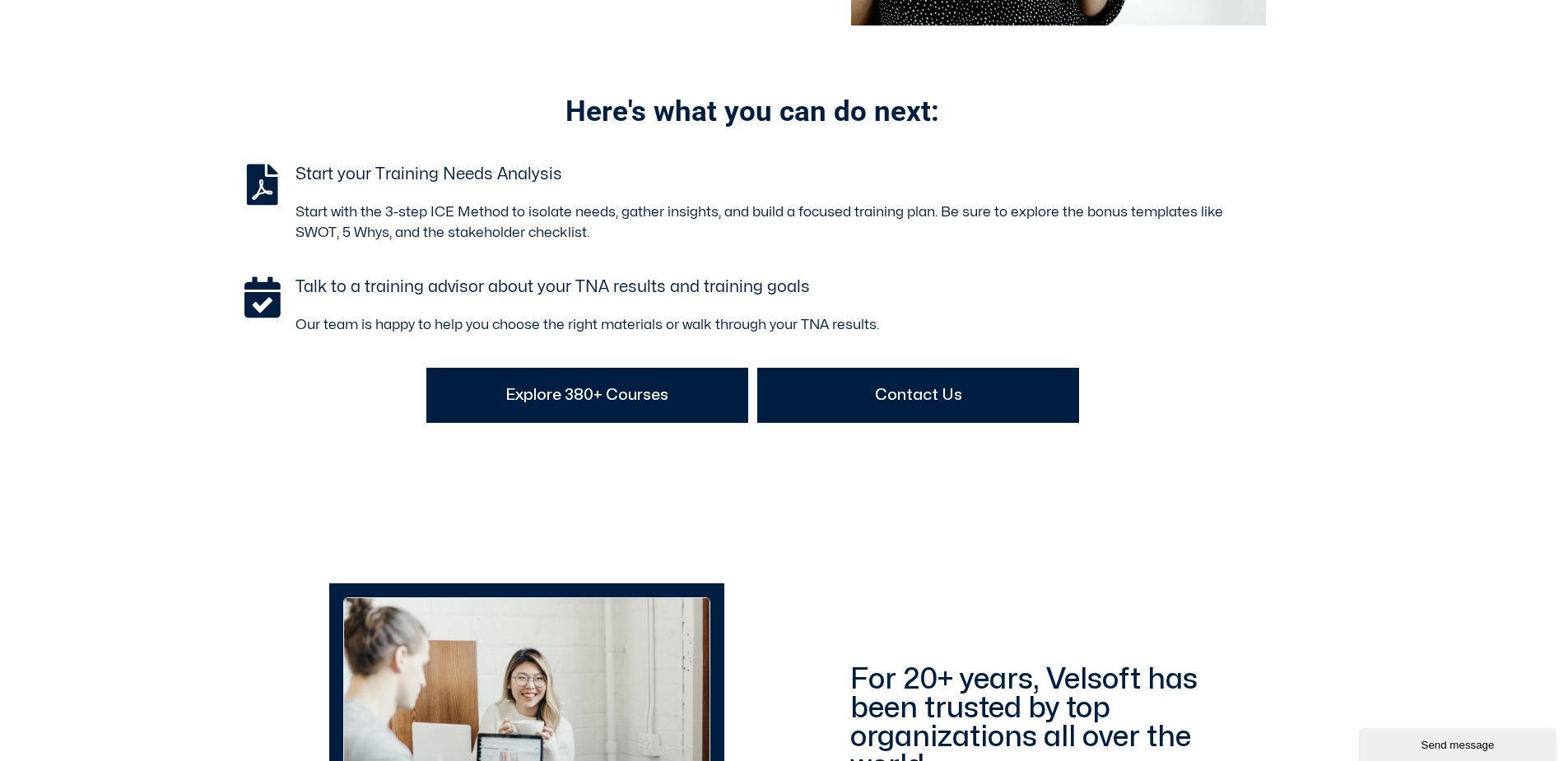 click on "Contact Us" at bounding box center [918, 395] 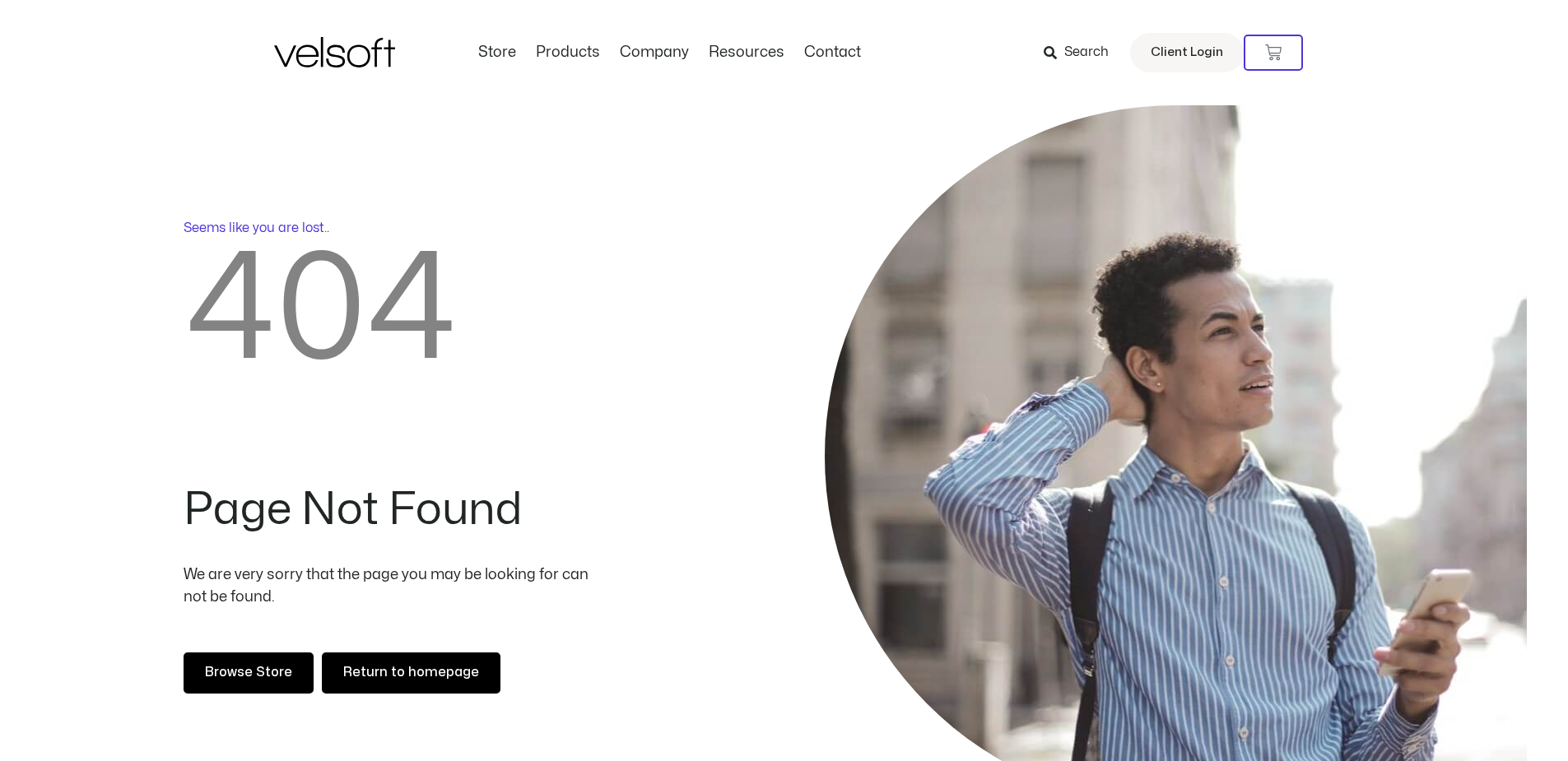 scroll, scrollTop: 0, scrollLeft: 0, axis: both 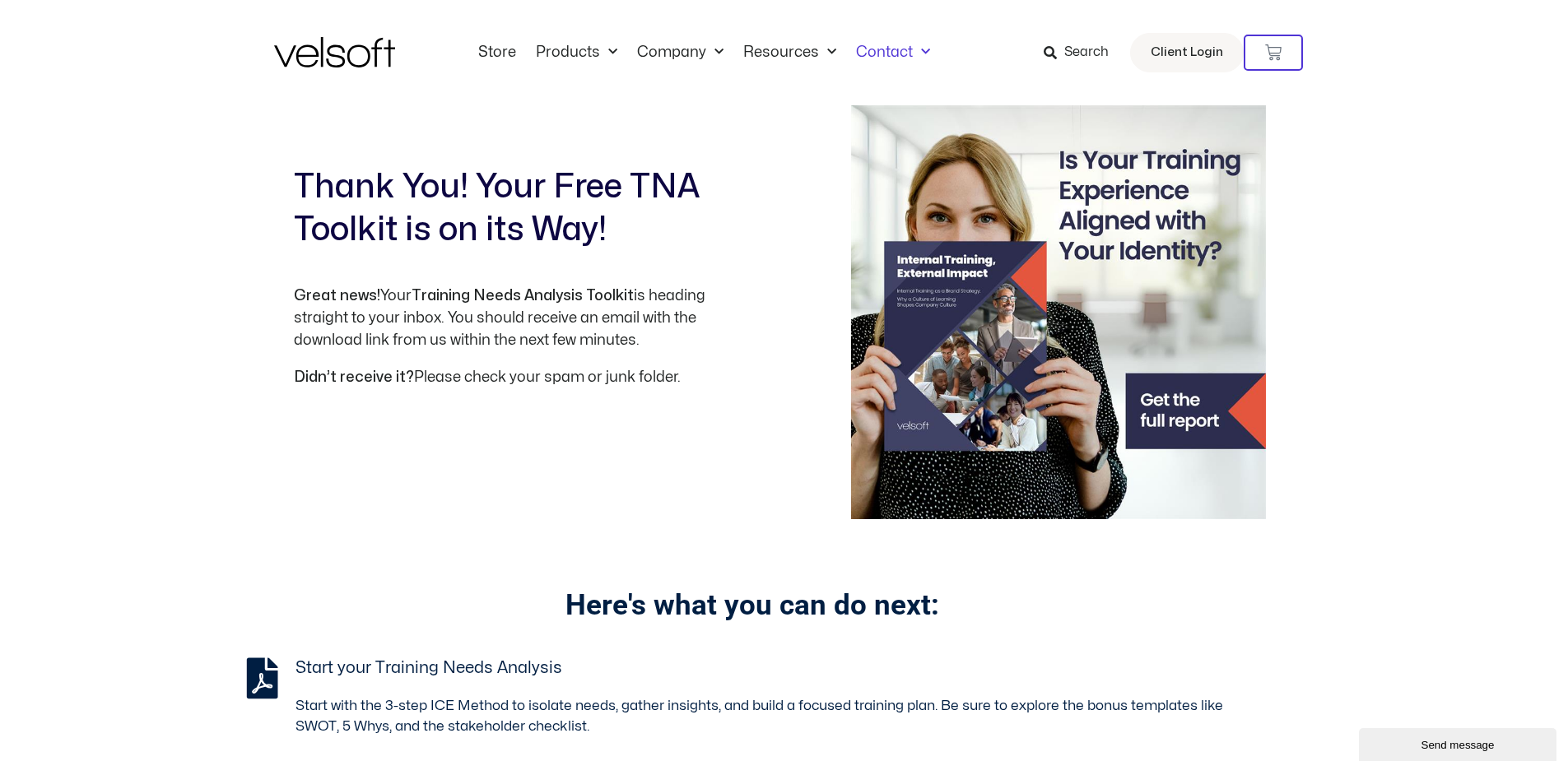 click on "Contact" 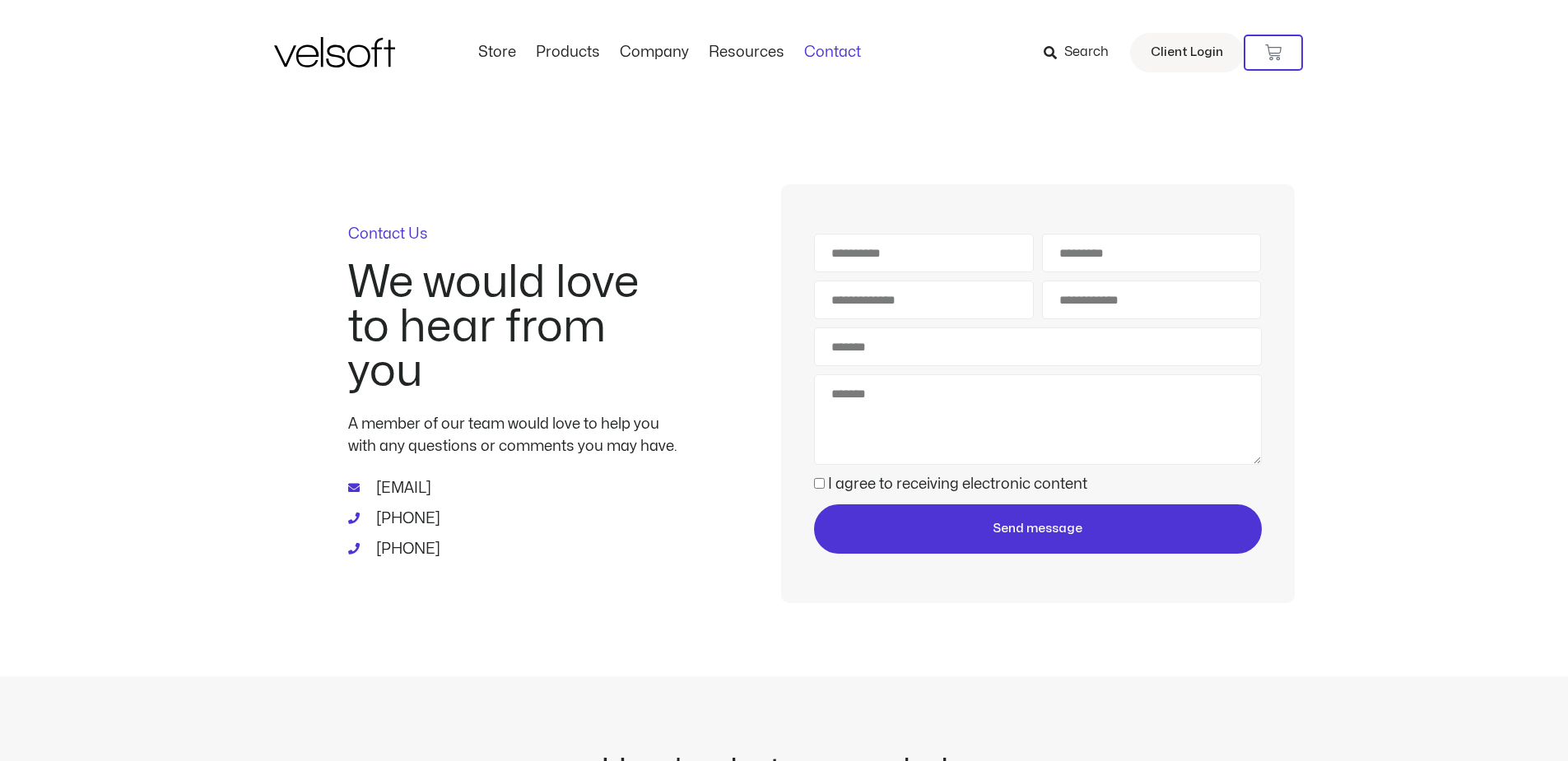 scroll, scrollTop: 0, scrollLeft: 0, axis: both 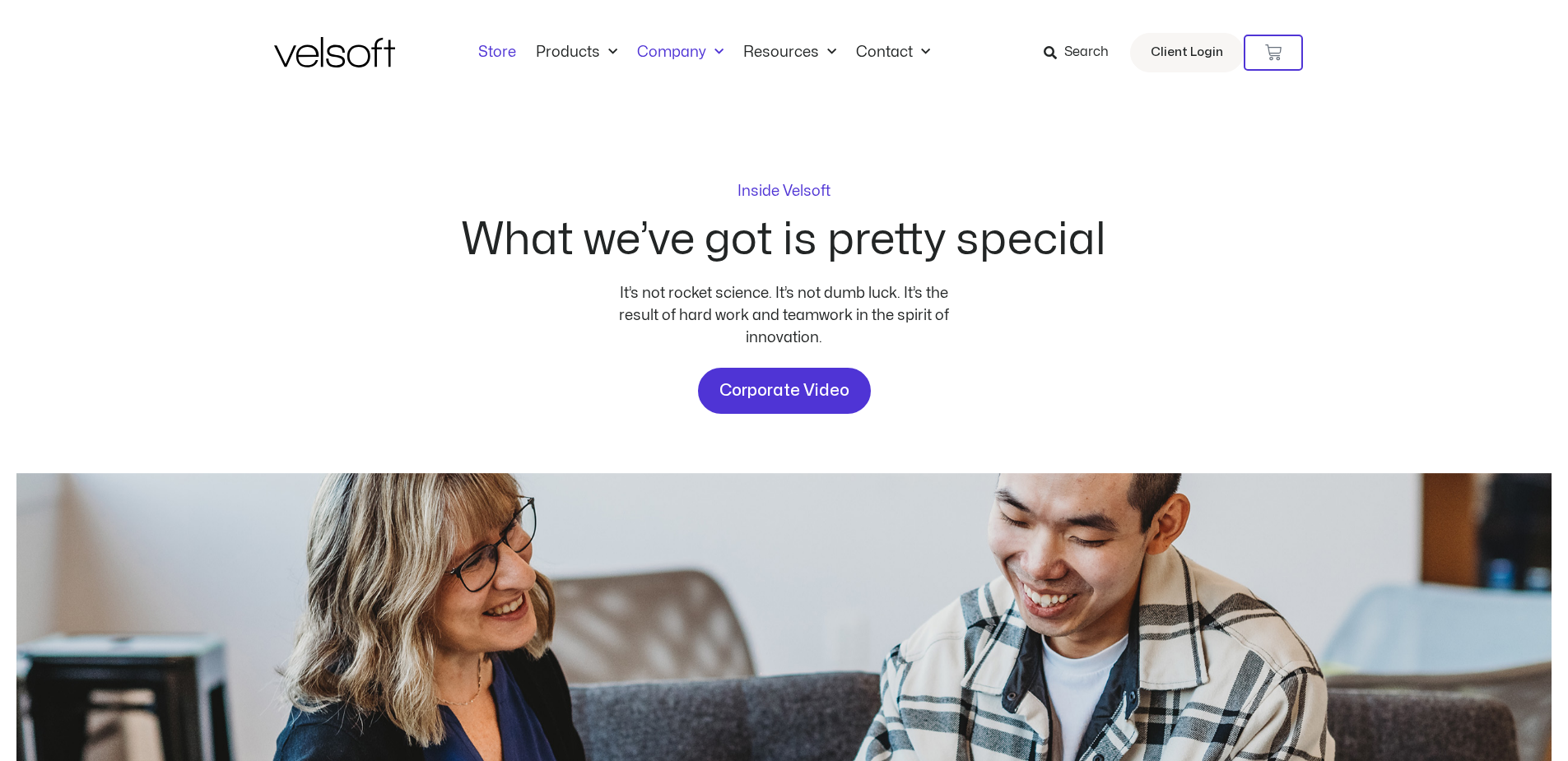 click on "Store" 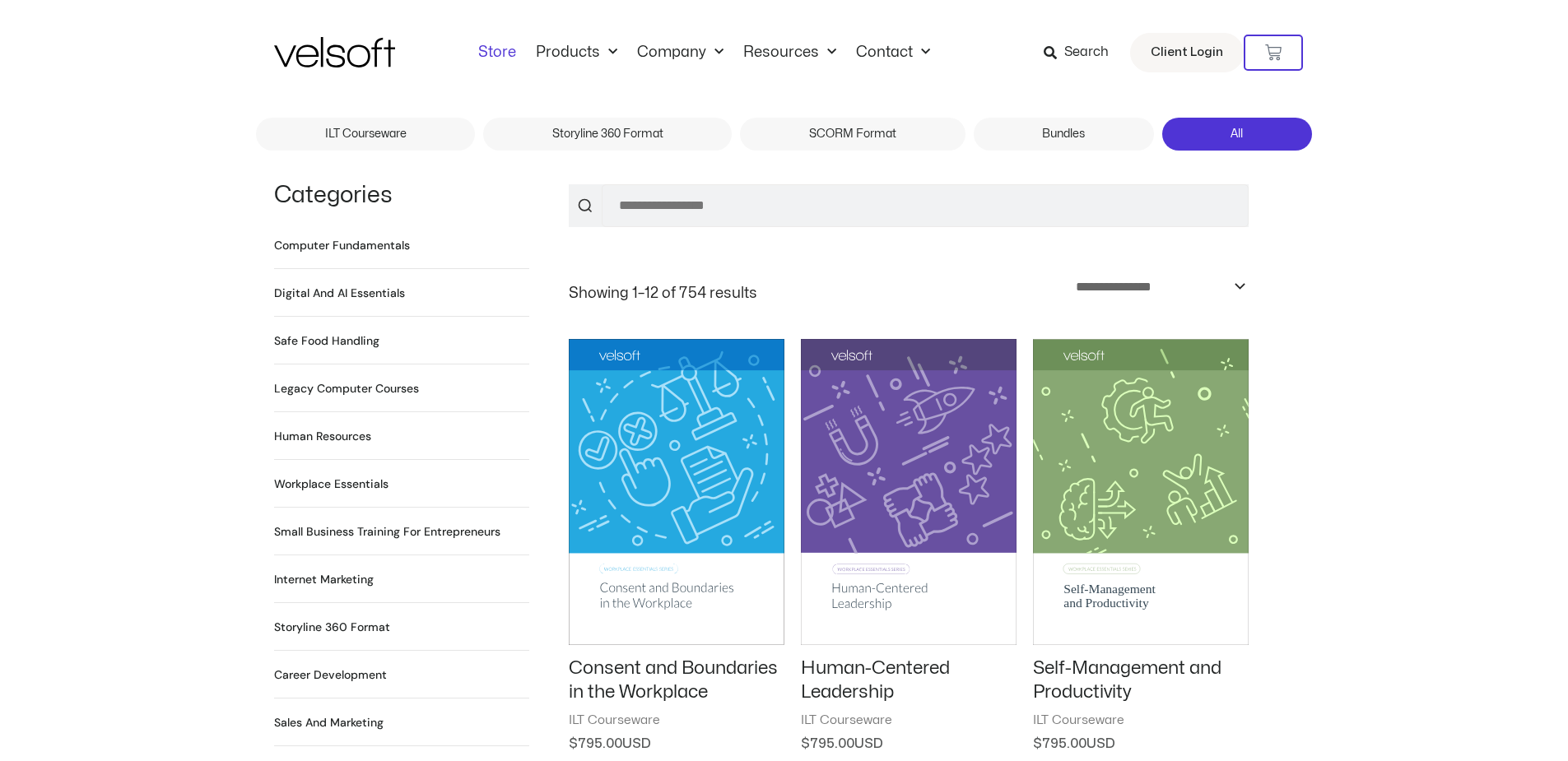 scroll, scrollTop: 0, scrollLeft: 0, axis: both 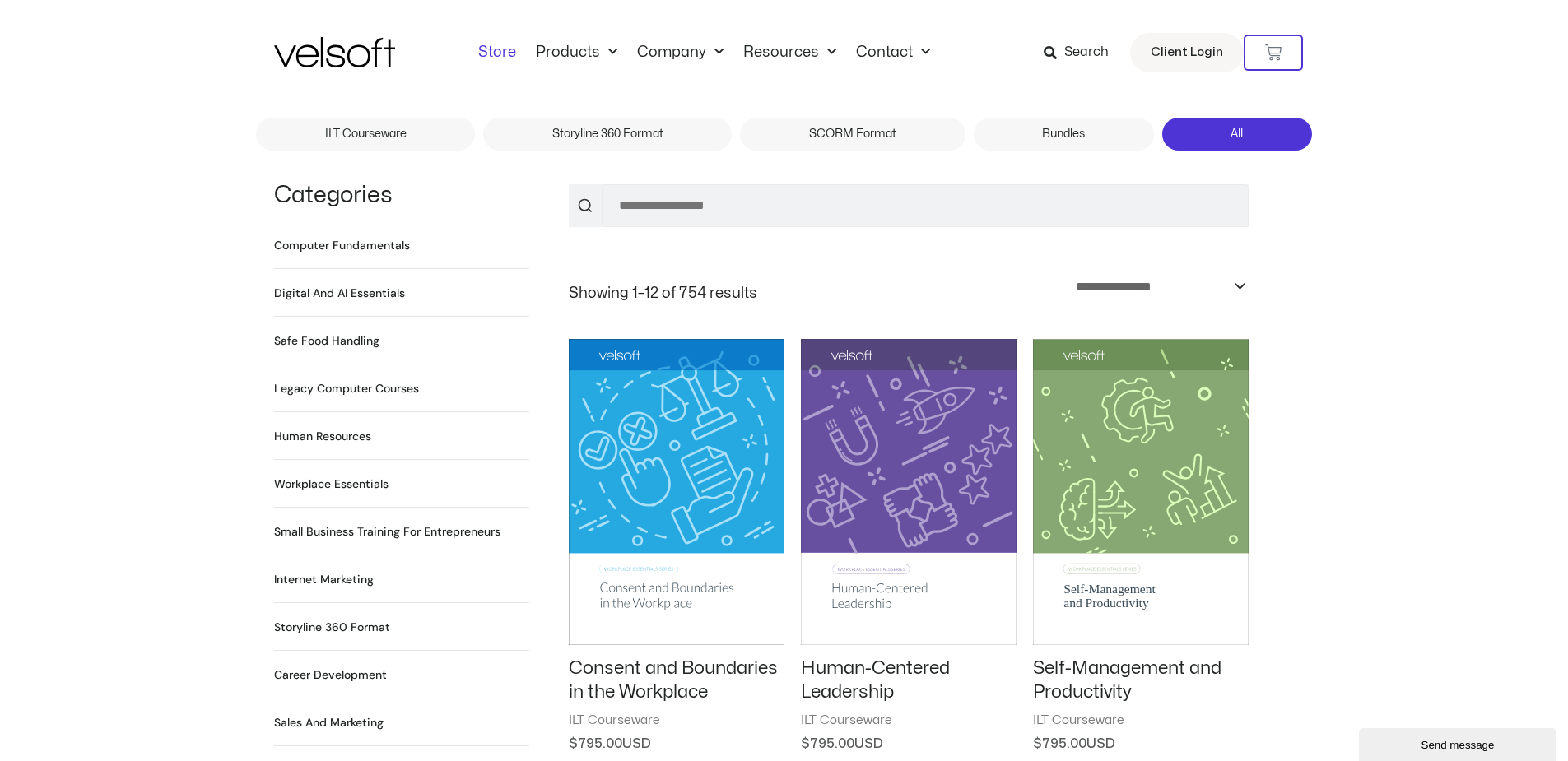 click on "Store" 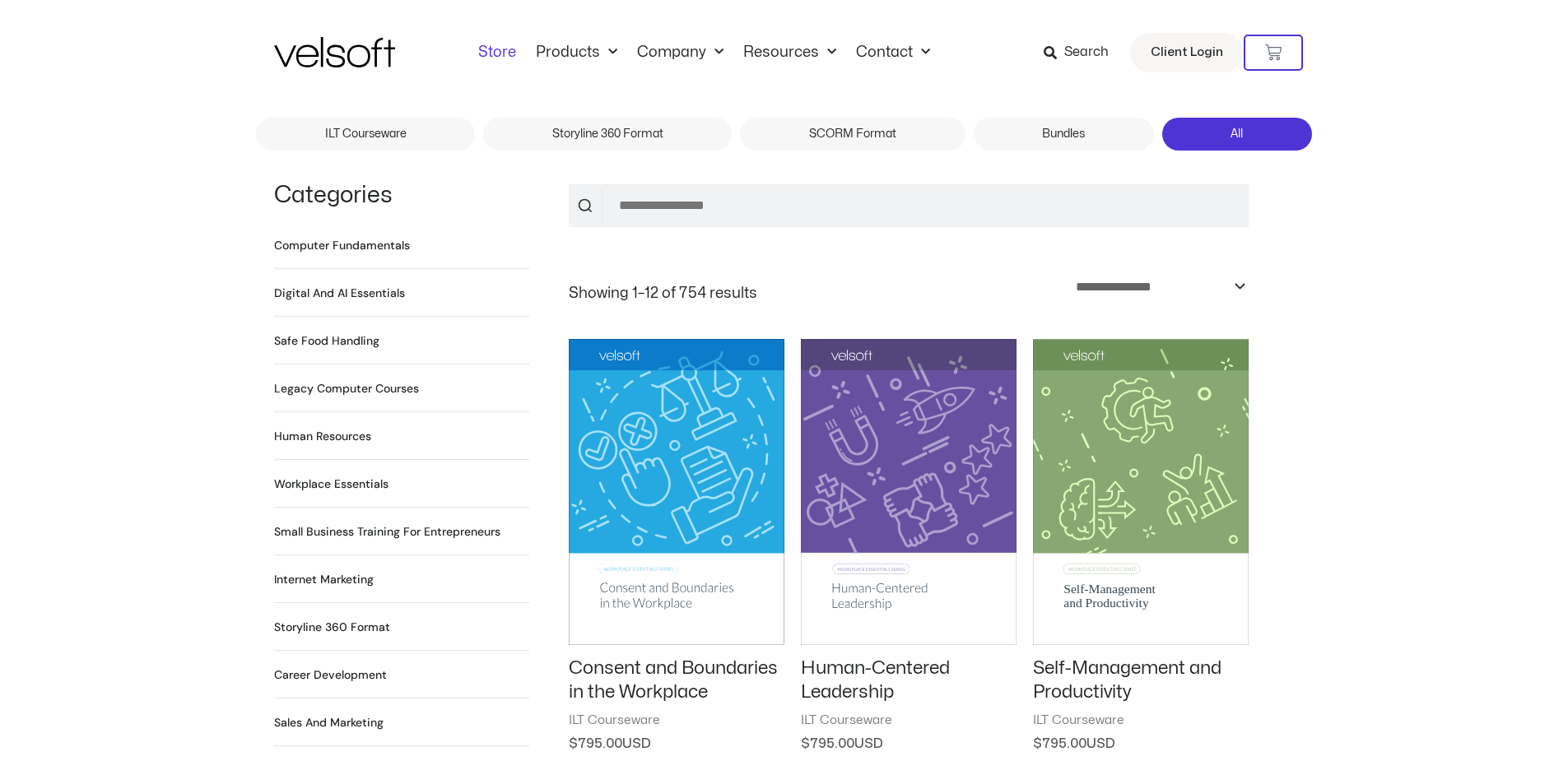 scroll, scrollTop: 0, scrollLeft: 0, axis: both 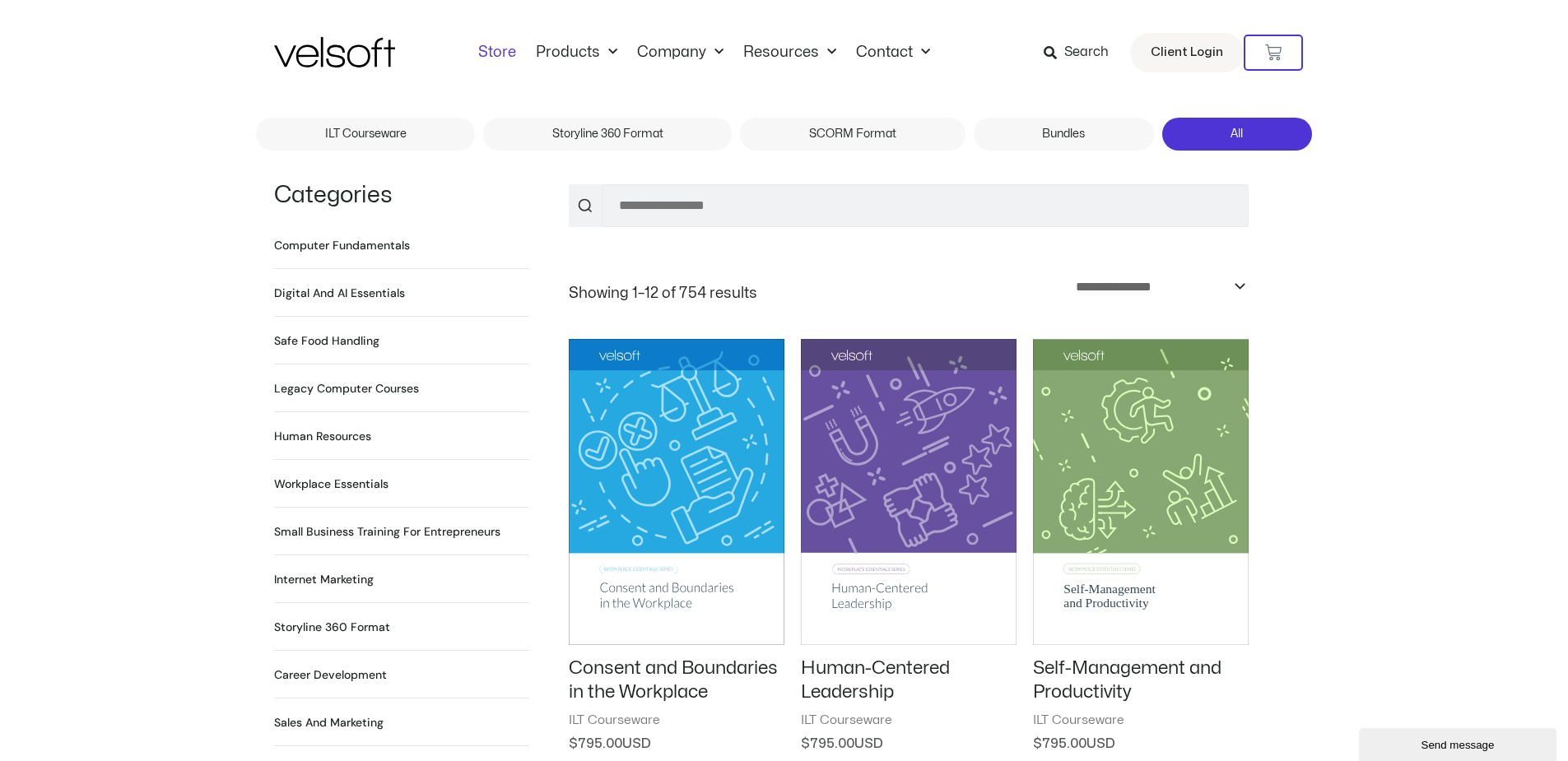 click on "Search
Categories
Computer Fundamentals 55 Products
Digital and AI Essentials 20 Products
Safe Food Handling 18 Products
Legacy Computer Courses 234 Products
Human Resources 64 Products
Workplace Essentials 95 Products
Small Business Training for Entrepreneurs 22 Products
Internet Marketing 12 Products
Storyline 360 Format 112 Products
Career Development 90 Products
Sales and Marketing 17 Products
Supervisors and Managers 90 Products
Bundles 12 Products
Train the Trainer 29 Products
SCORM Format" at bounding box center (784, 1266) 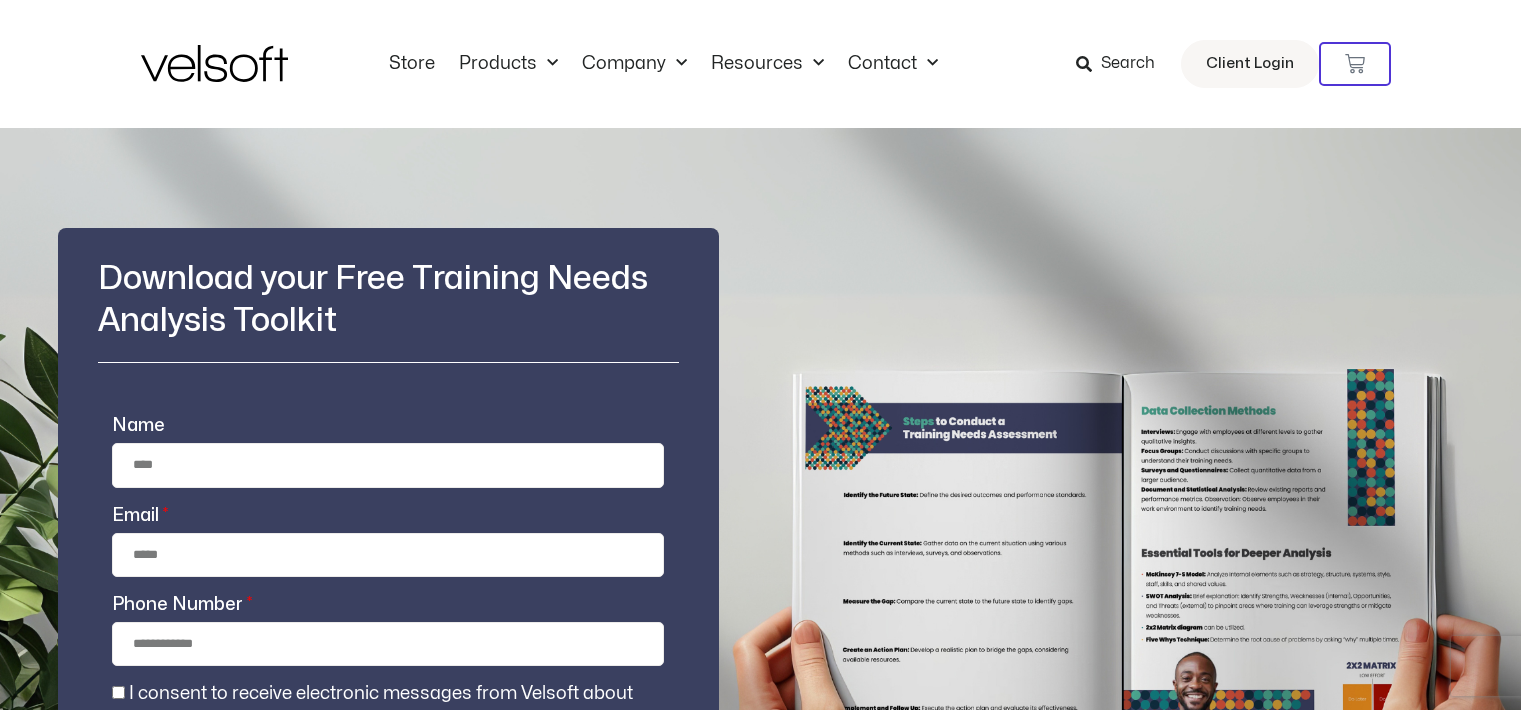 scroll, scrollTop: 2099, scrollLeft: 0, axis: vertical 